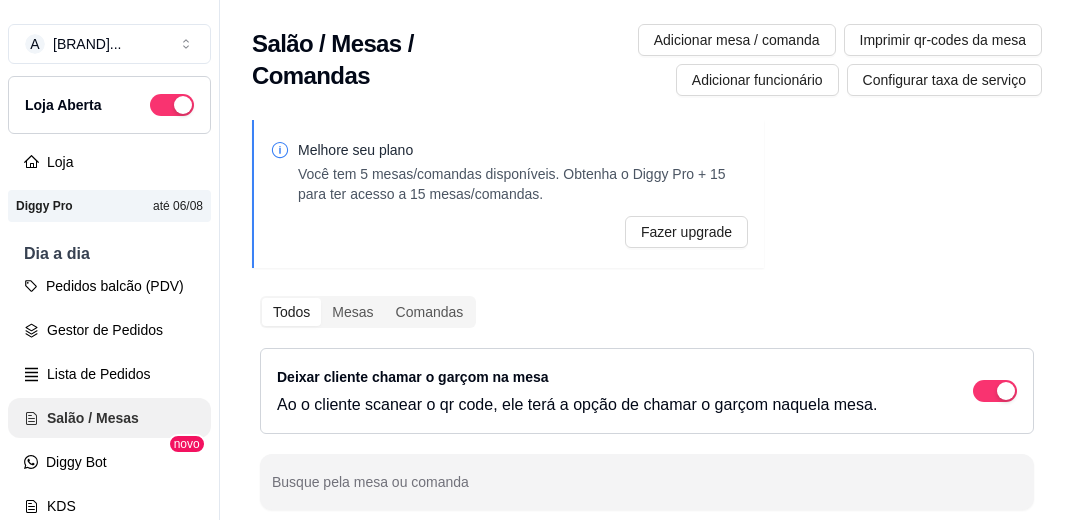 scroll, scrollTop: 0, scrollLeft: 0, axis: both 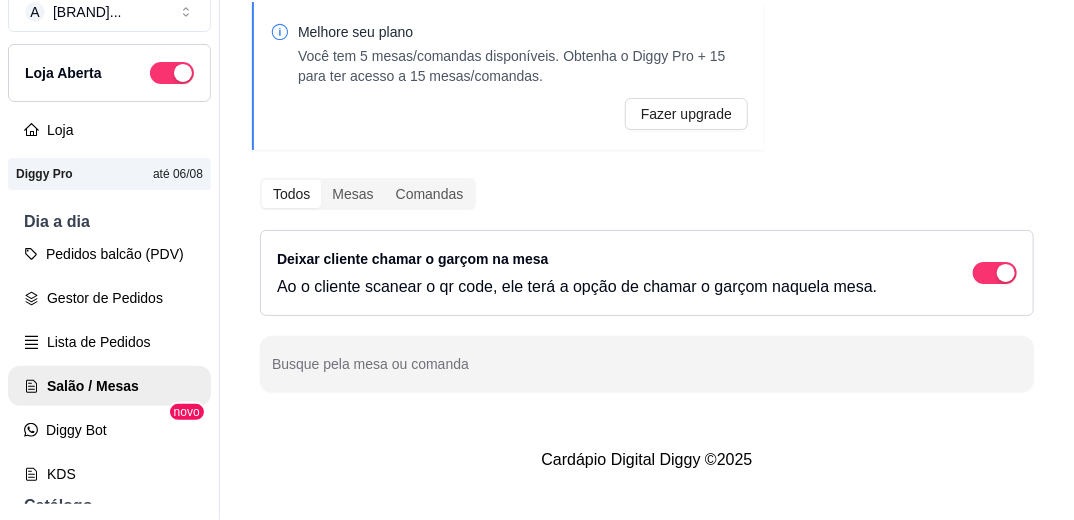 click on "Busque pela mesa ou comanda" at bounding box center (647, 364) 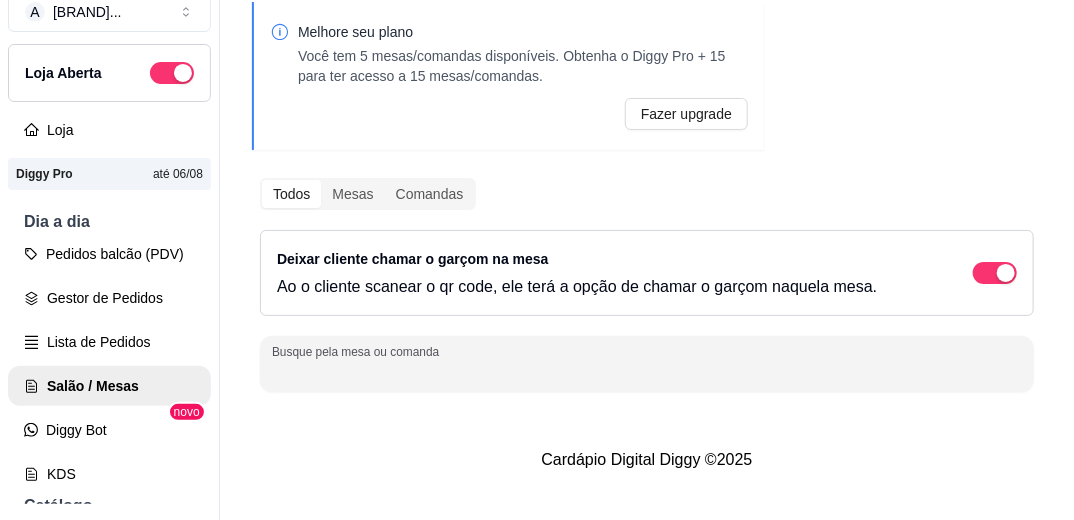 click on "Ao o cliente scanear o qr code, ele terá a opção de chamar o garçom naquela mesa." at bounding box center (577, 287) 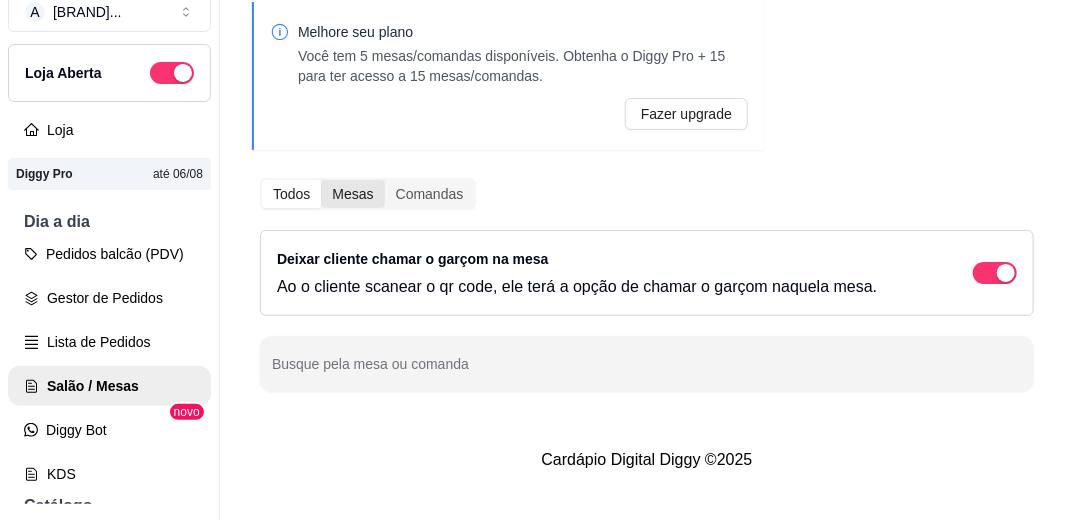 click on "Mesas" at bounding box center [352, 194] 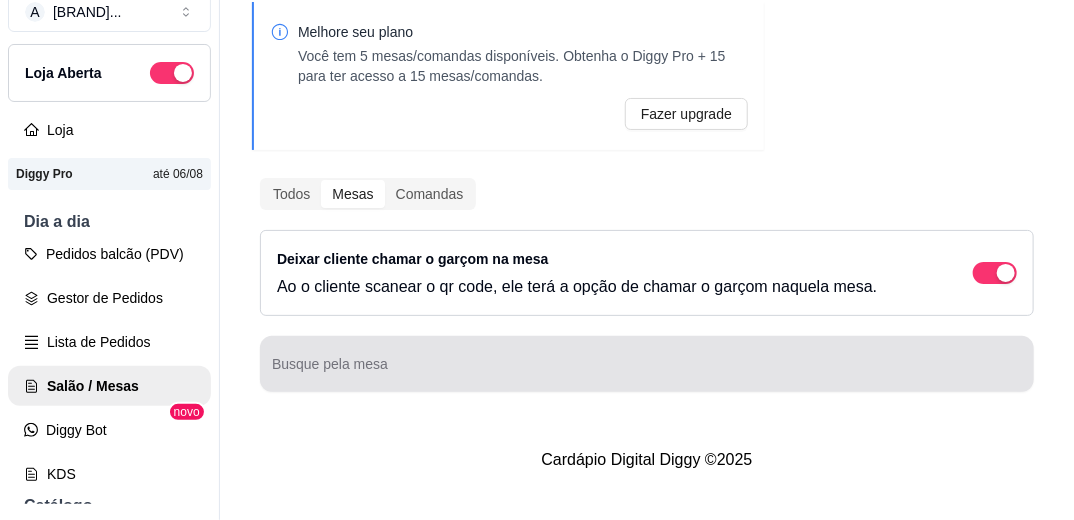 click on "Busque pela
mesa" at bounding box center (647, 364) 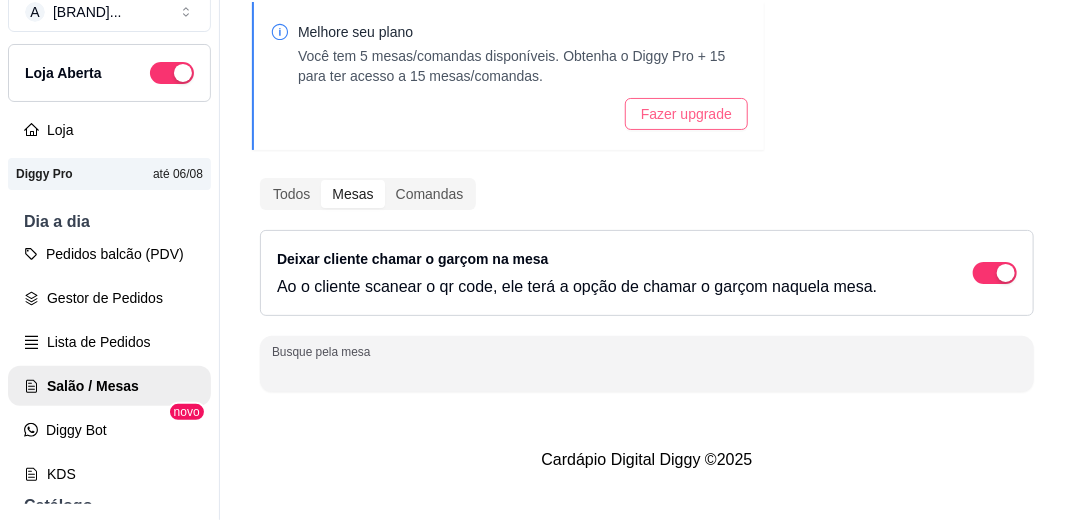 click on "Fazer upgrade" at bounding box center [686, 114] 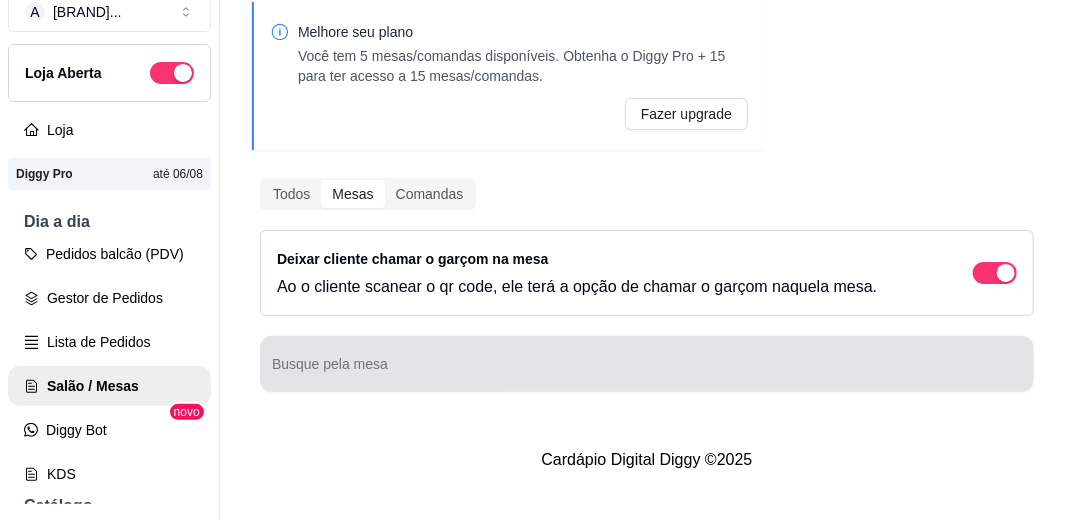 type 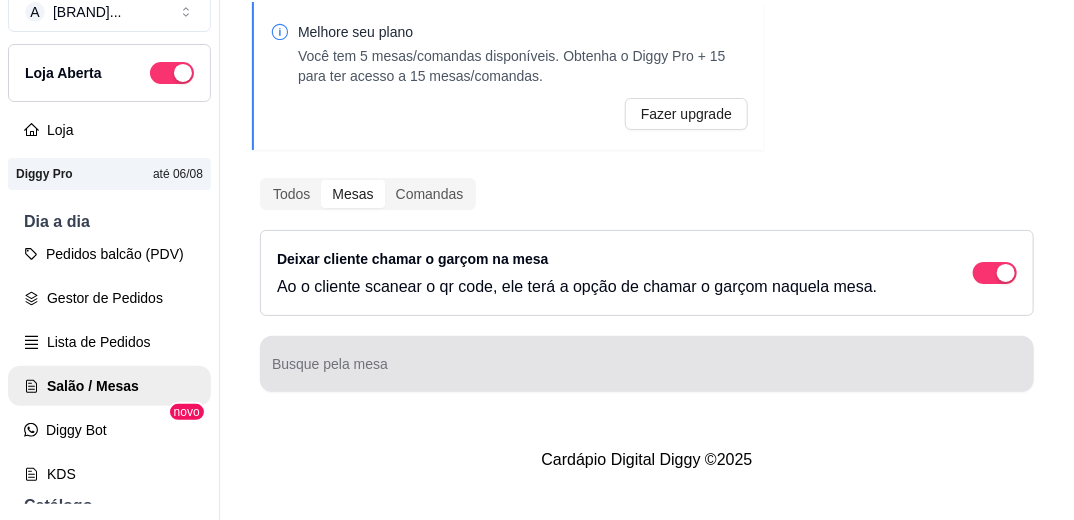 click on "Busque pela
mesa" at bounding box center [647, 372] 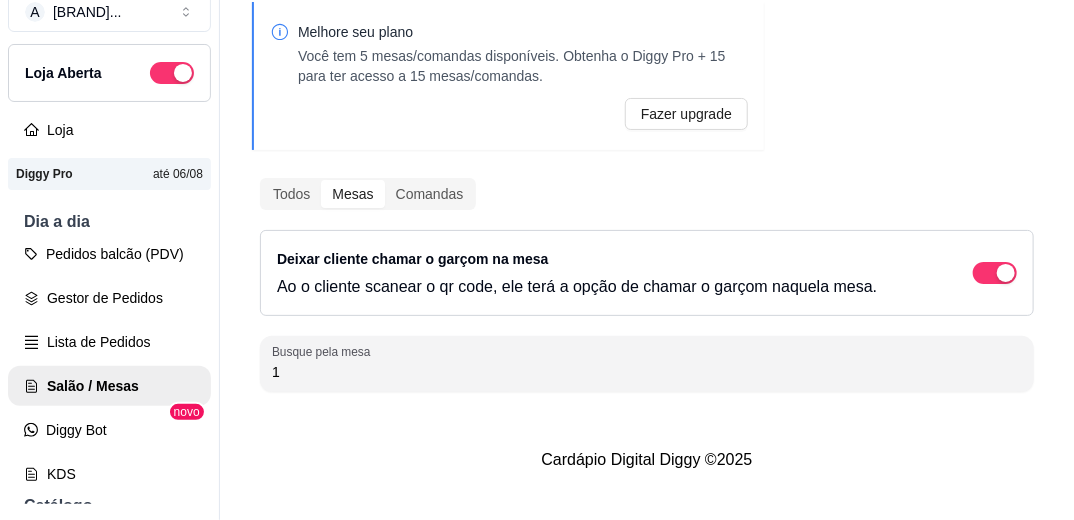 type on "1" 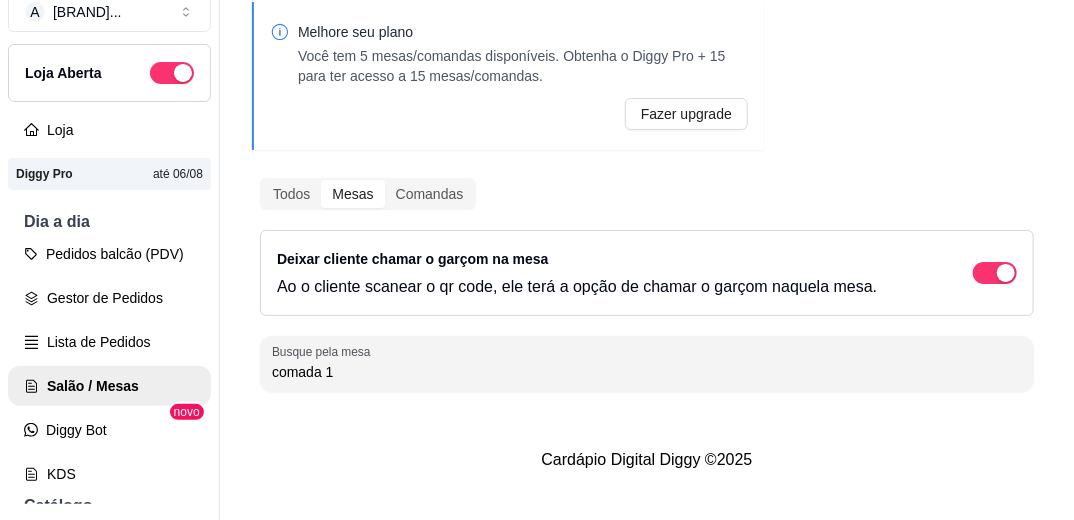 type on "comada 1" 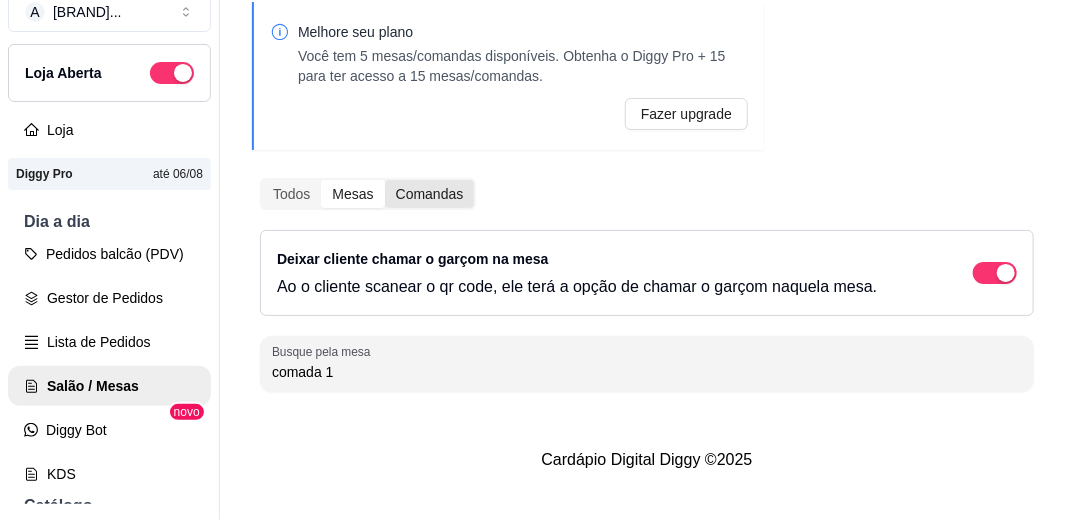 click on "Comandas" at bounding box center [430, 194] 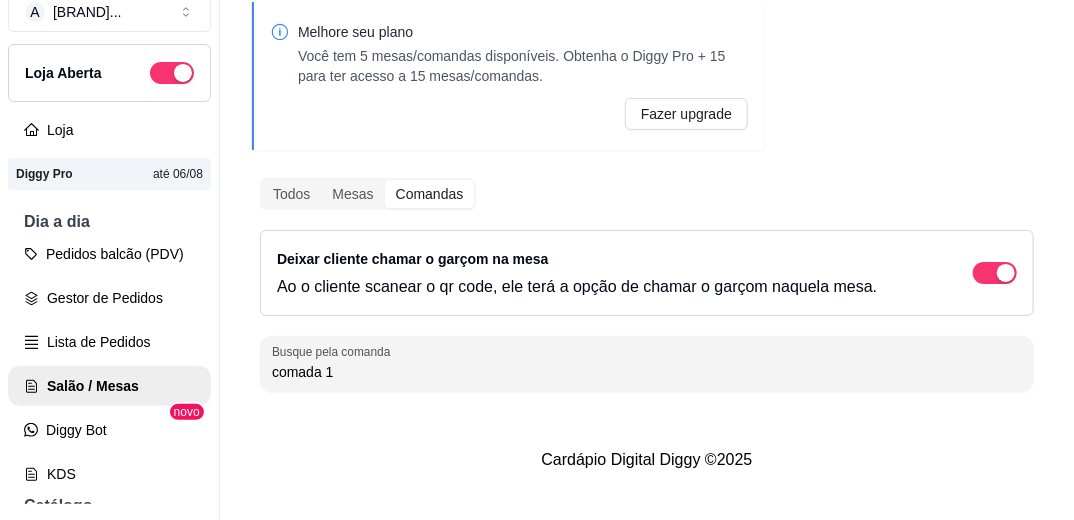 click on "Deixar cliente chamar o garçom na mesa Ao o cliente scanear o qr code, ele terá a opção de chamar o garçom naquela mesa." at bounding box center (577, 273) 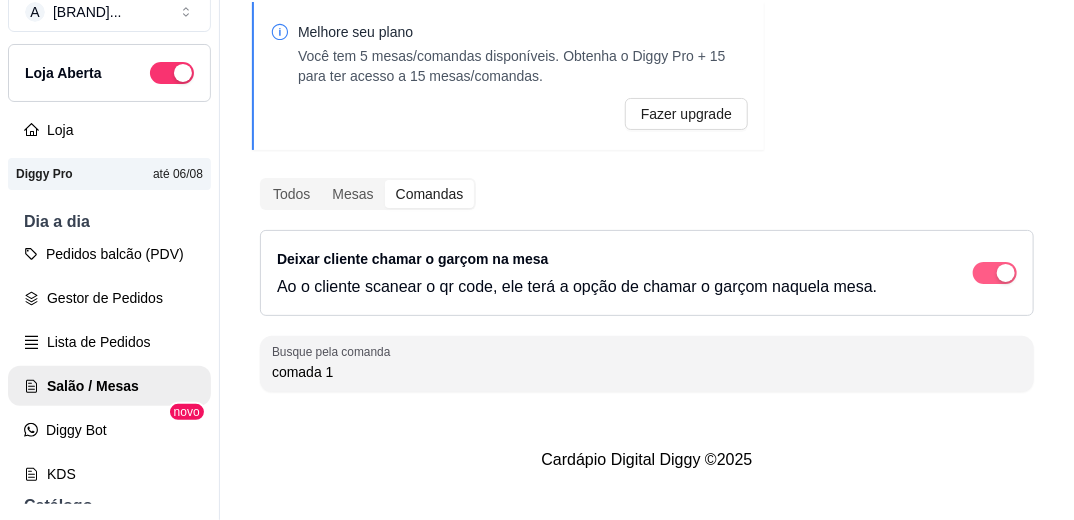 click on "Deixar cliente chamar o garçom na mesa Ao o cliente scanear o qr code, ele terá a opção de chamar o garçom naquela mesa." at bounding box center [647, 273] 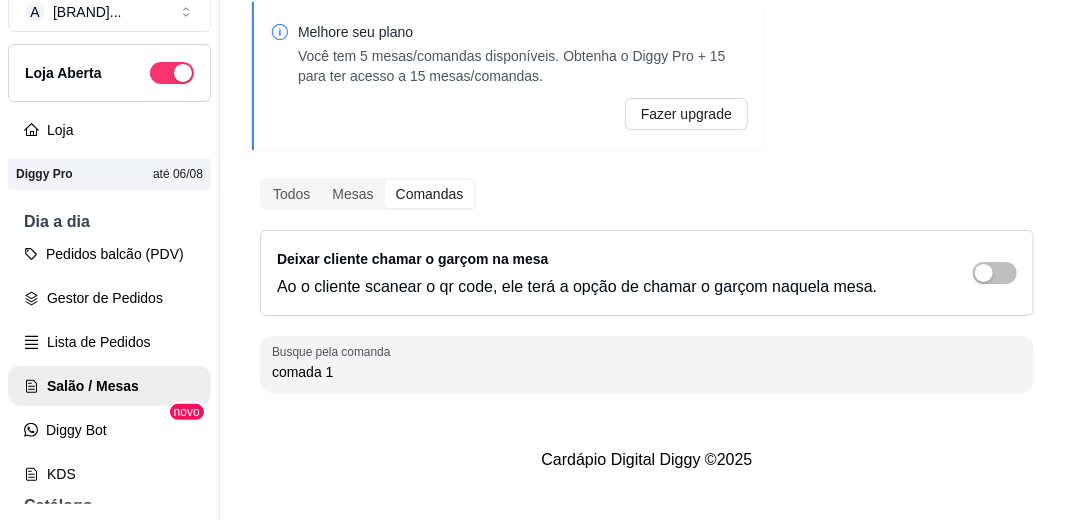 click on "Deixar cliente chamar o garçom na mesa Ao o cliente scanear o qr code, ele terá a opção de chamar o garçom naquela mesa." at bounding box center (647, 273) 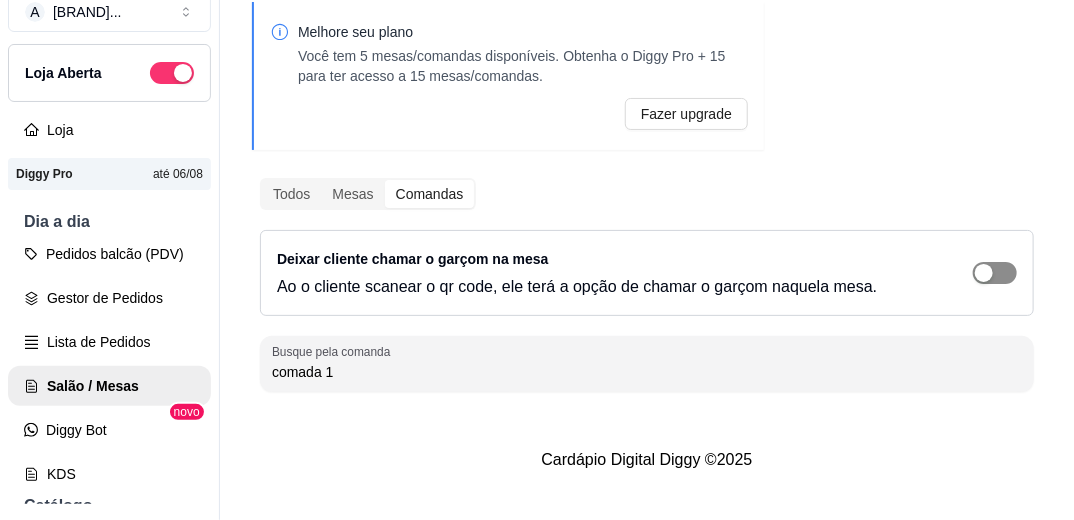 click at bounding box center [995, 273] 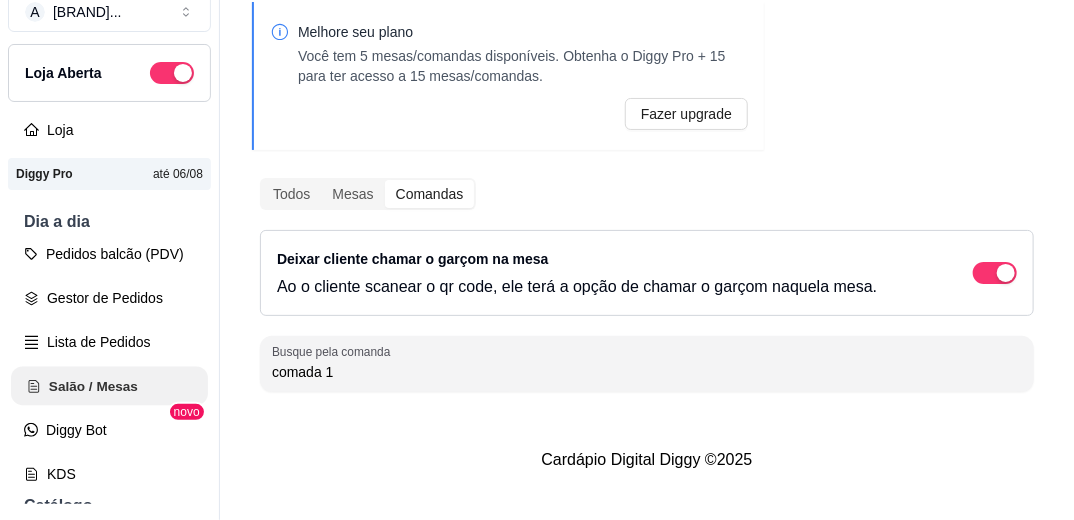 click 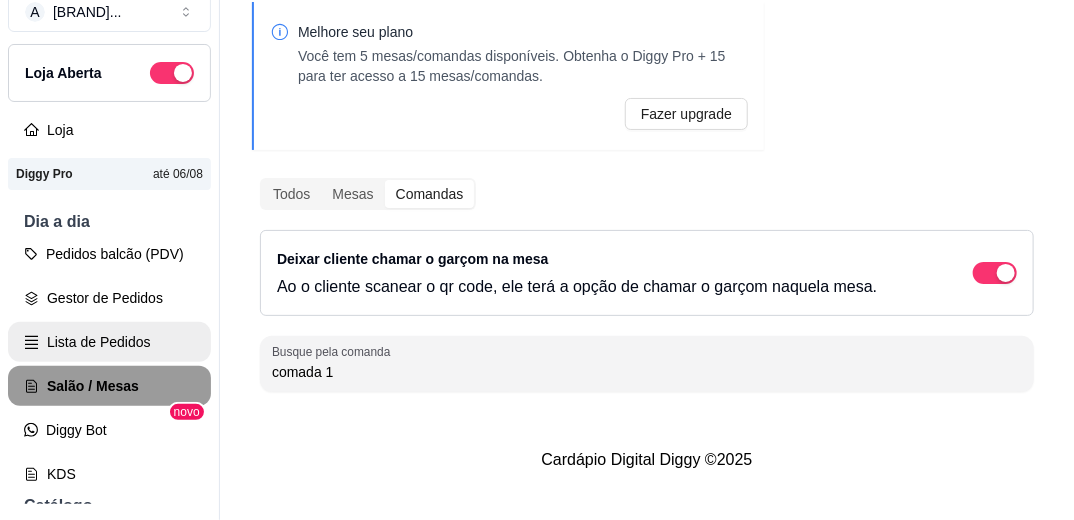 scroll, scrollTop: 0, scrollLeft: 0, axis: both 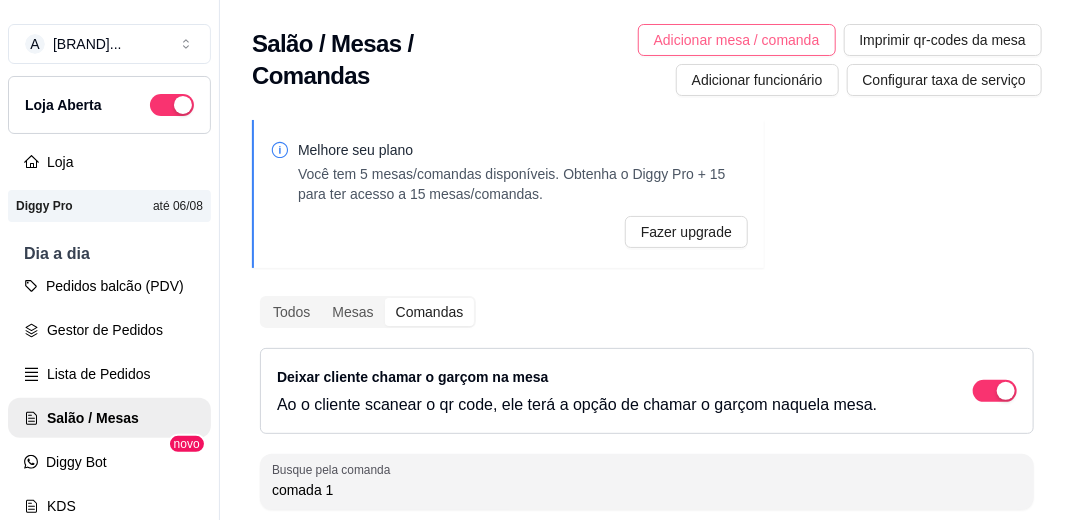 click on "Adicionar mesa / comanda" at bounding box center [737, 40] 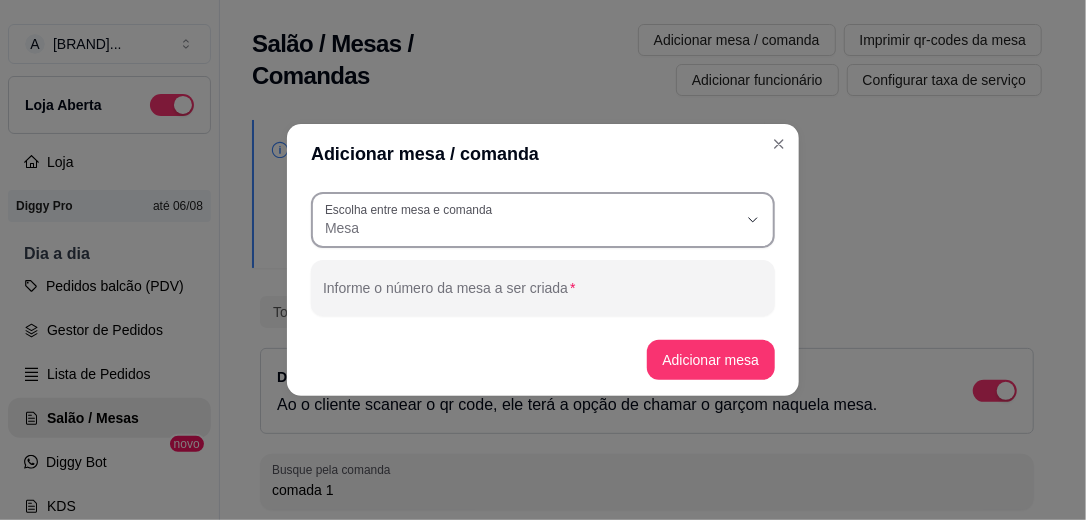 click on "Mesa" at bounding box center [531, 228] 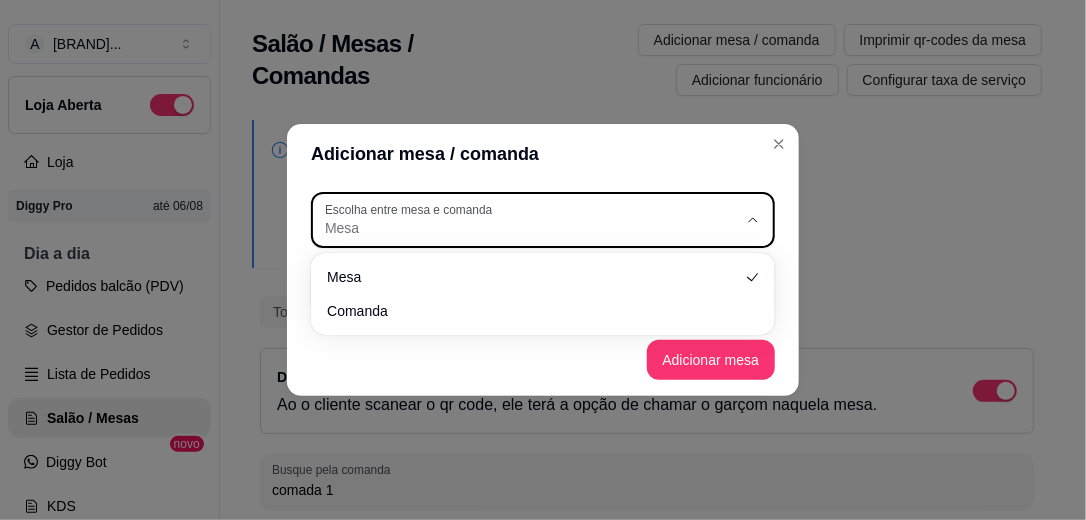 type 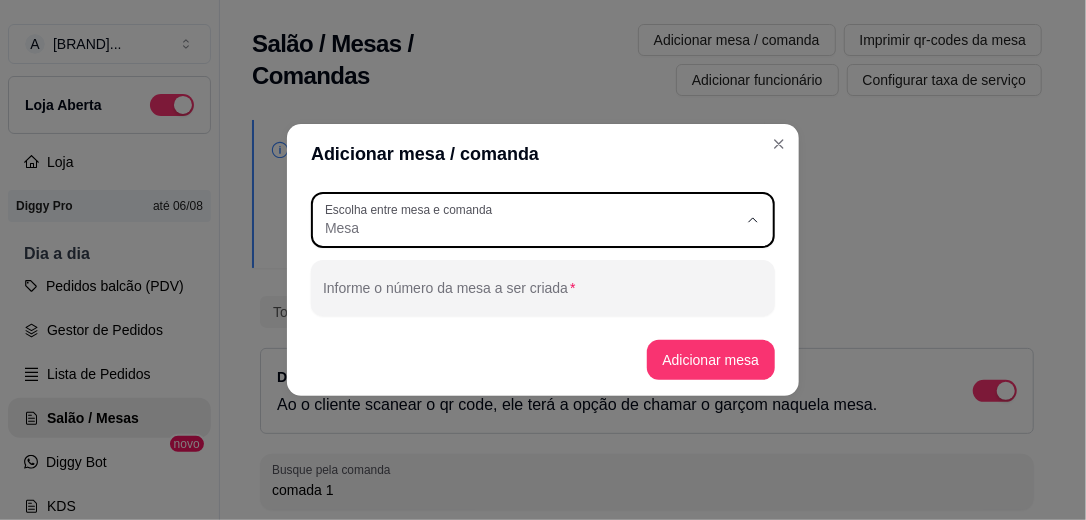 click on "Mesa" at bounding box center [534, 275] 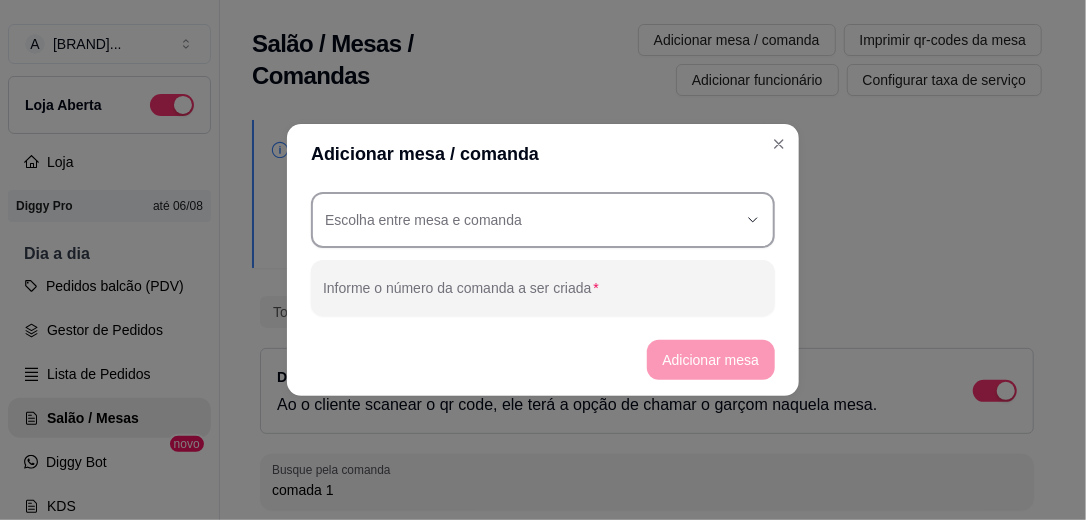 click on "Escolha entre mesa e comanda" at bounding box center (543, 220) 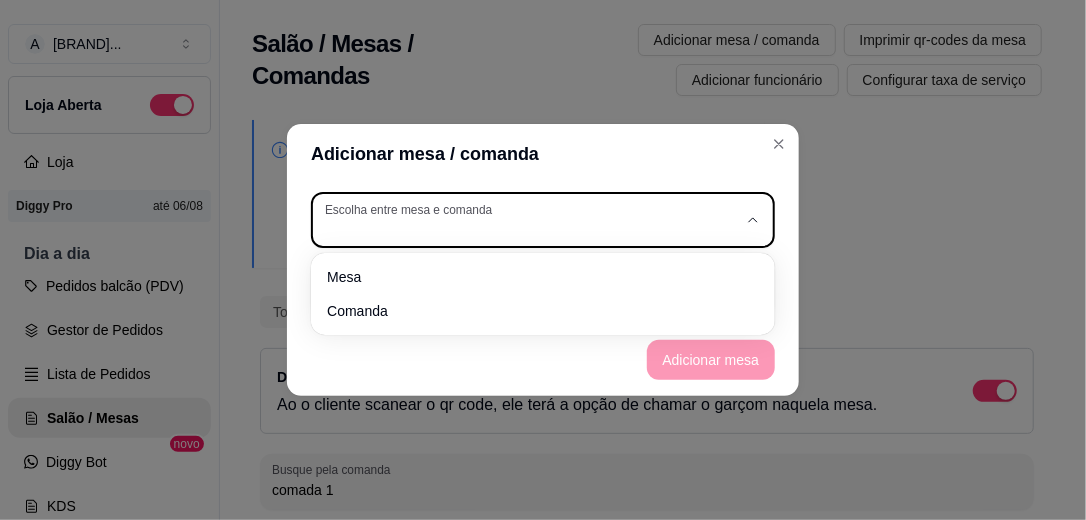 type 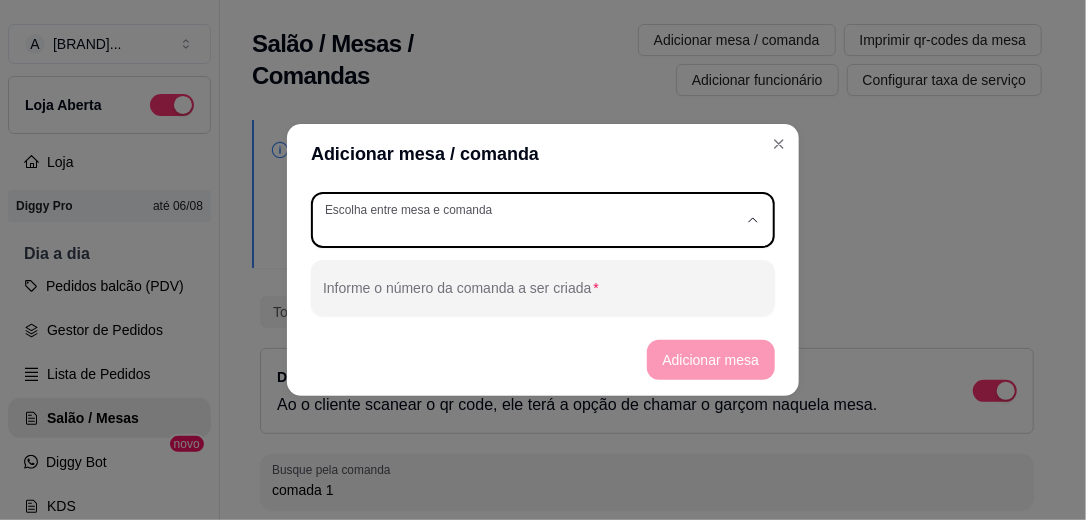 click on "Comanda" at bounding box center (534, 308) 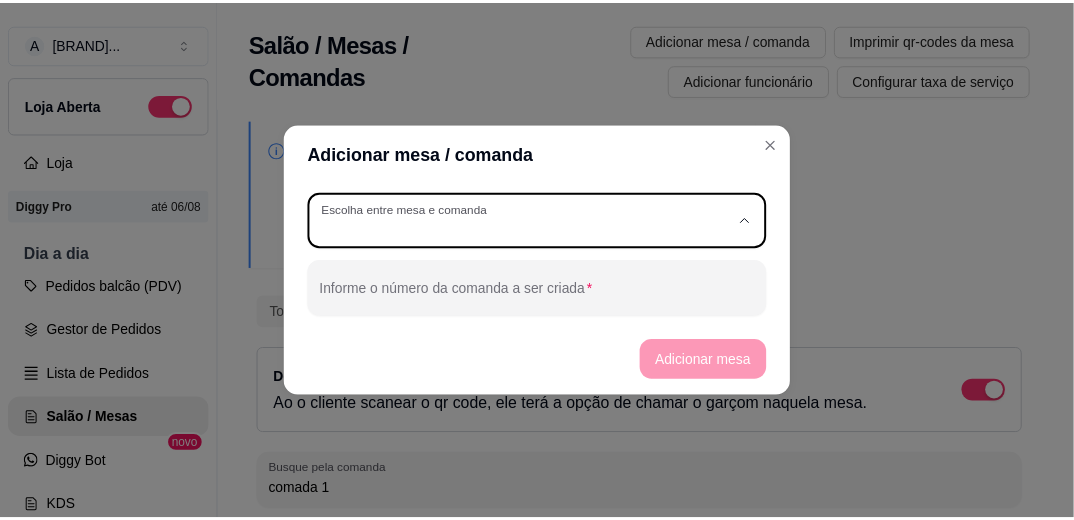 scroll, scrollTop: 19, scrollLeft: 0, axis: vertical 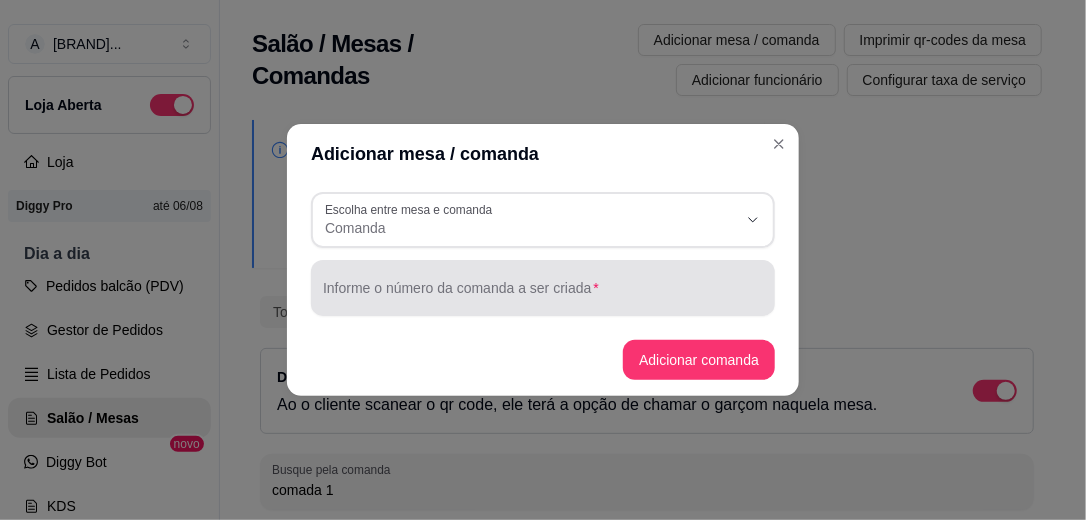click at bounding box center (543, 288) 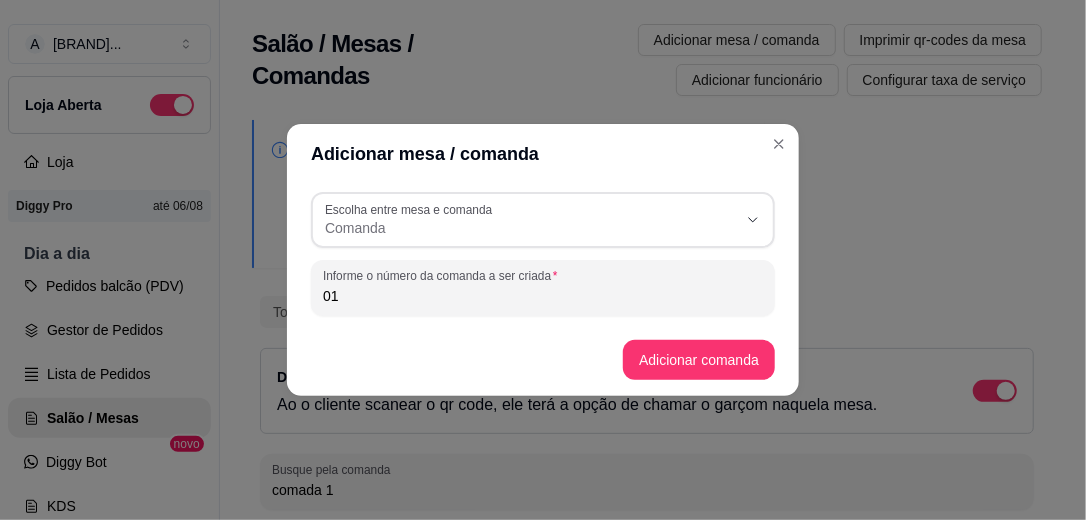 type on "01" 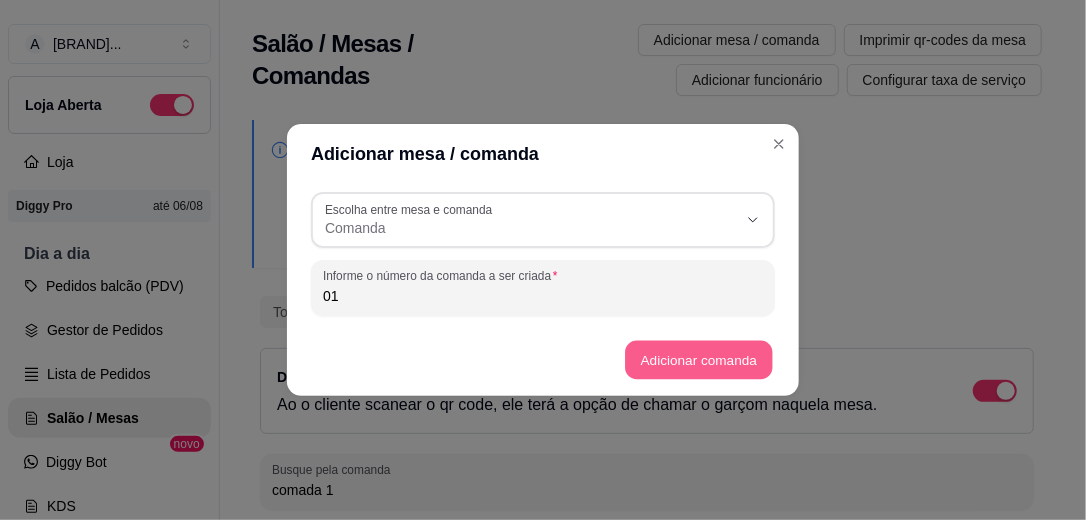 click on "Adicionar   comanda" at bounding box center (698, 360) 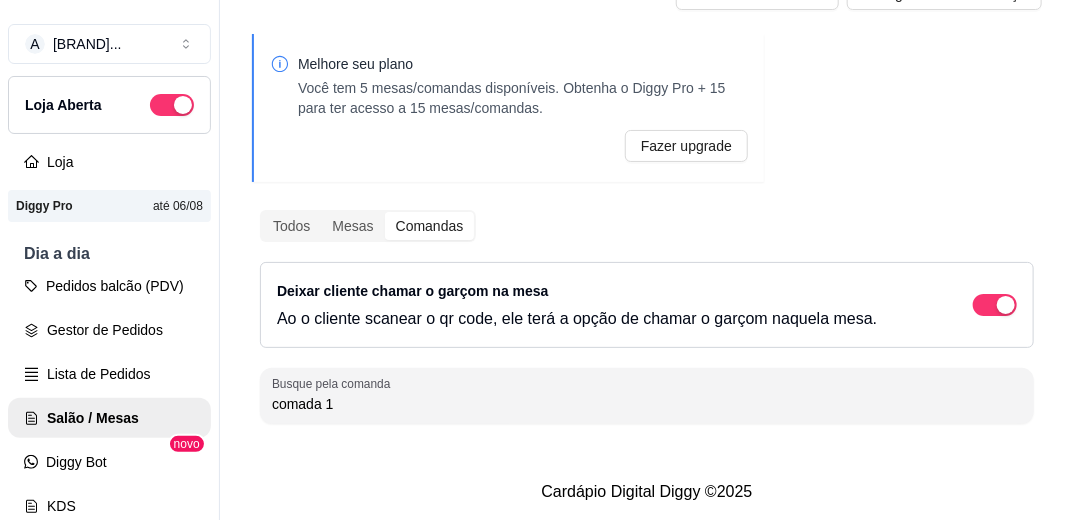 scroll, scrollTop: 97, scrollLeft: 0, axis: vertical 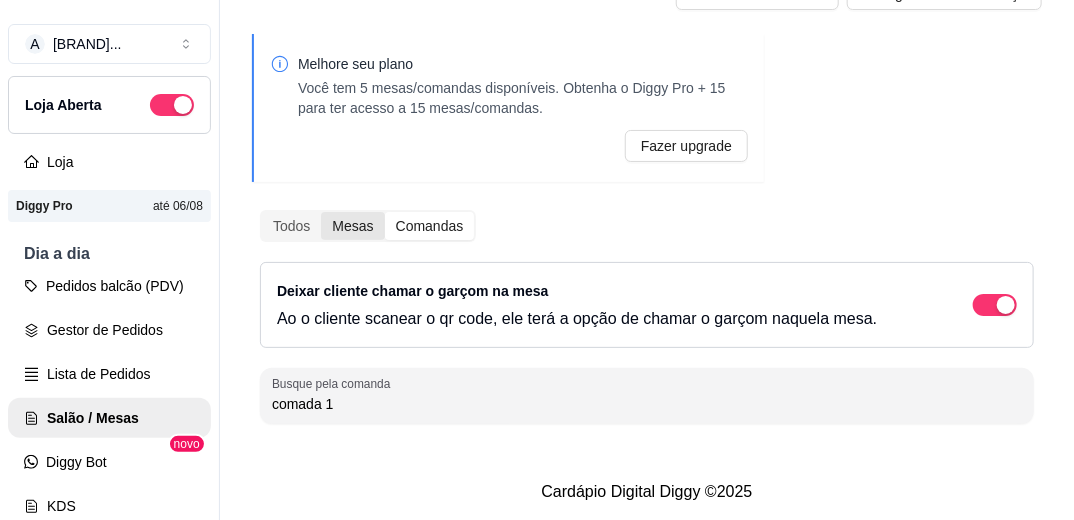 click on "Mesas" at bounding box center (352, 226) 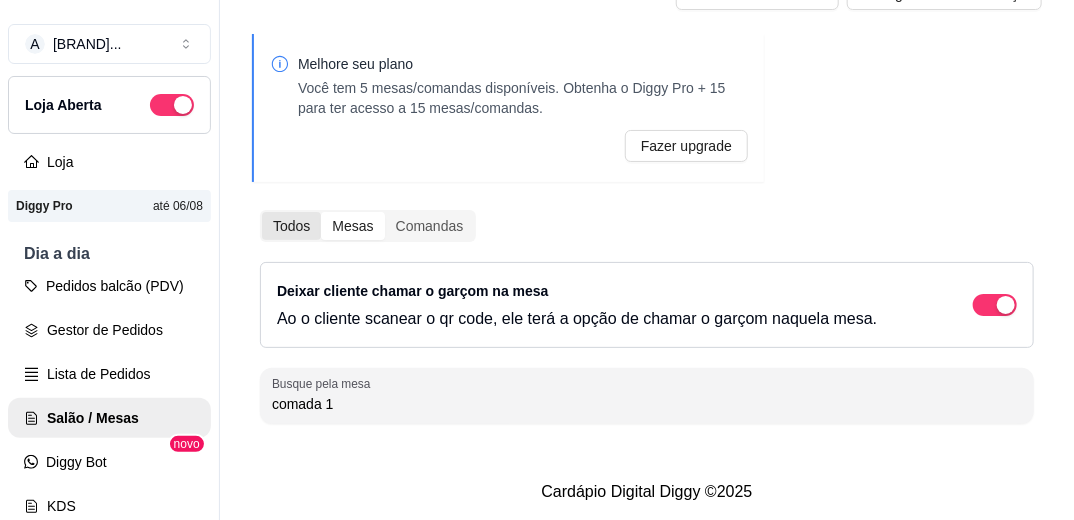 click on "Todos" at bounding box center (291, 226) 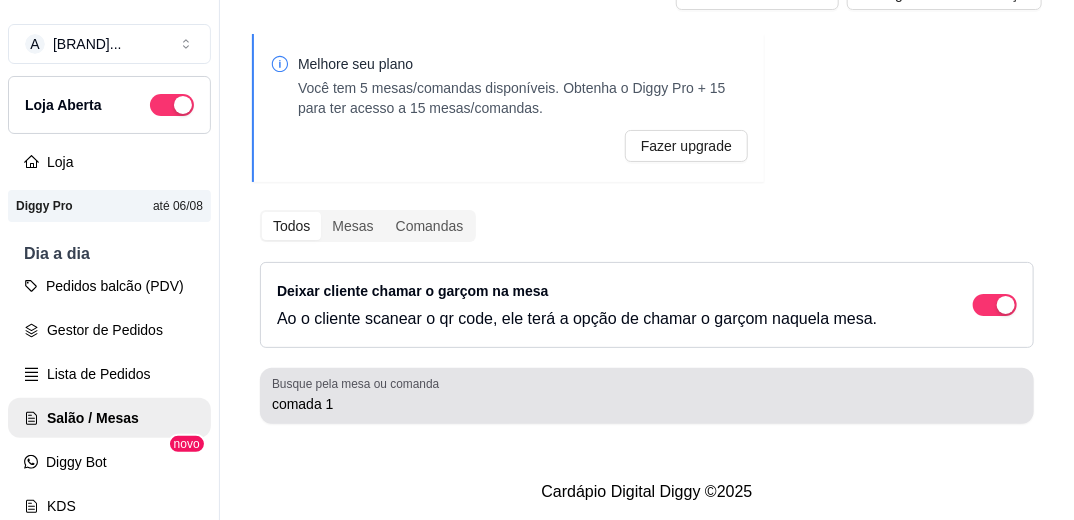 scroll, scrollTop: 32, scrollLeft: 0, axis: vertical 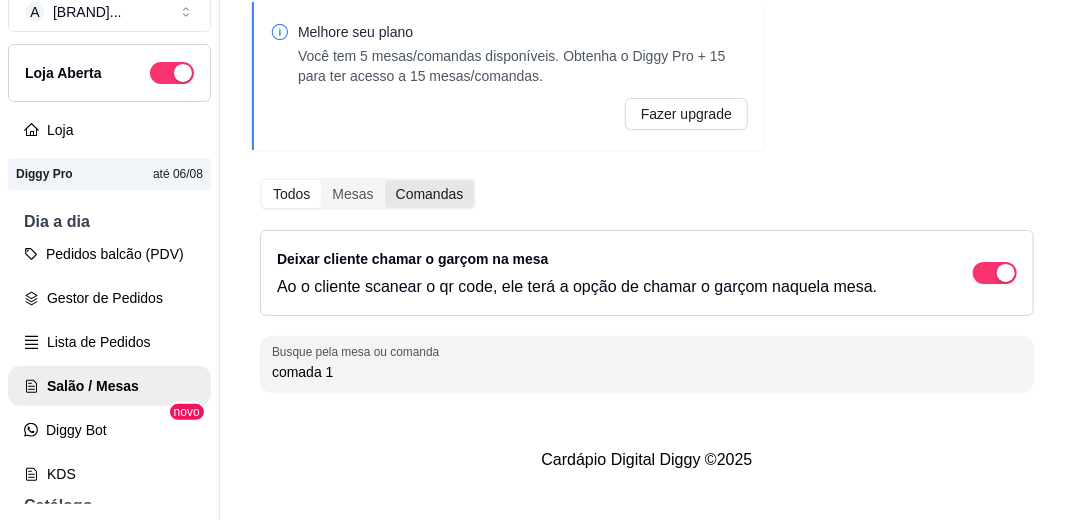 click on "Comandas" at bounding box center [430, 194] 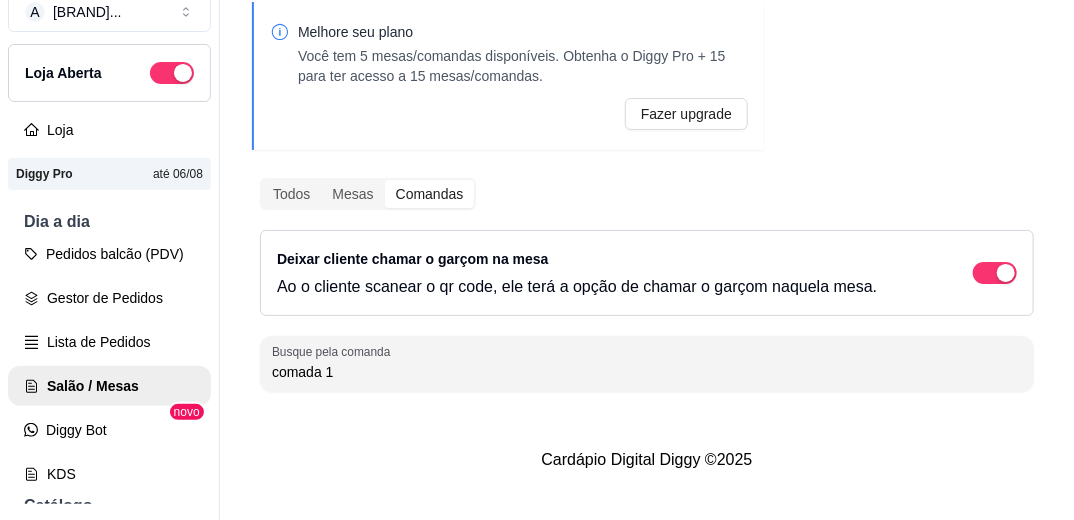 click on "comada 1" at bounding box center [647, 372] 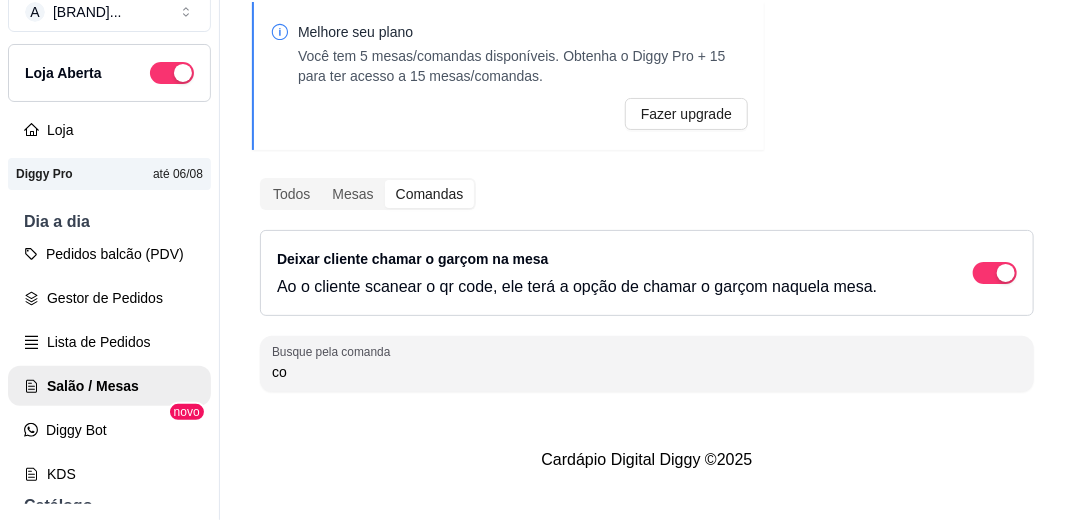 type on "c" 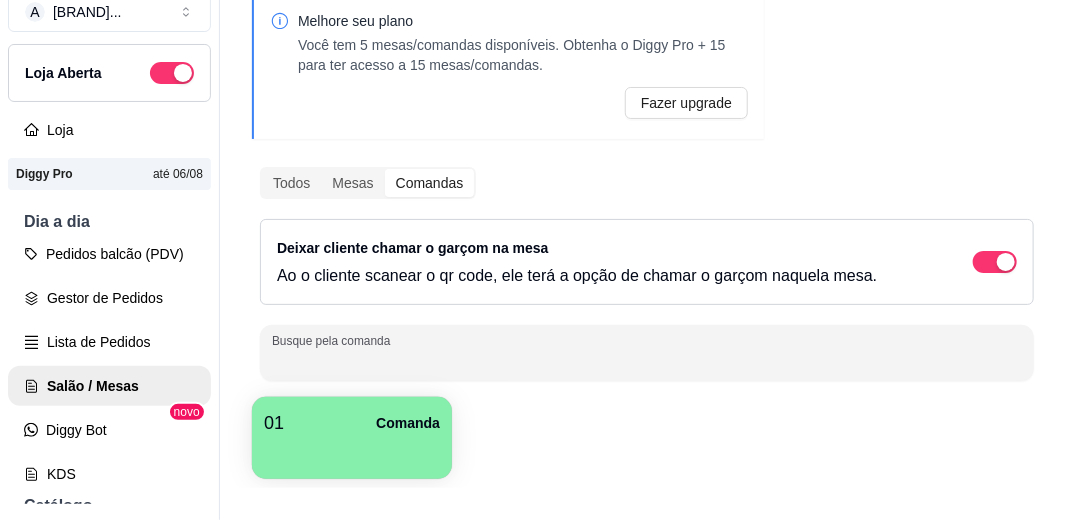 type 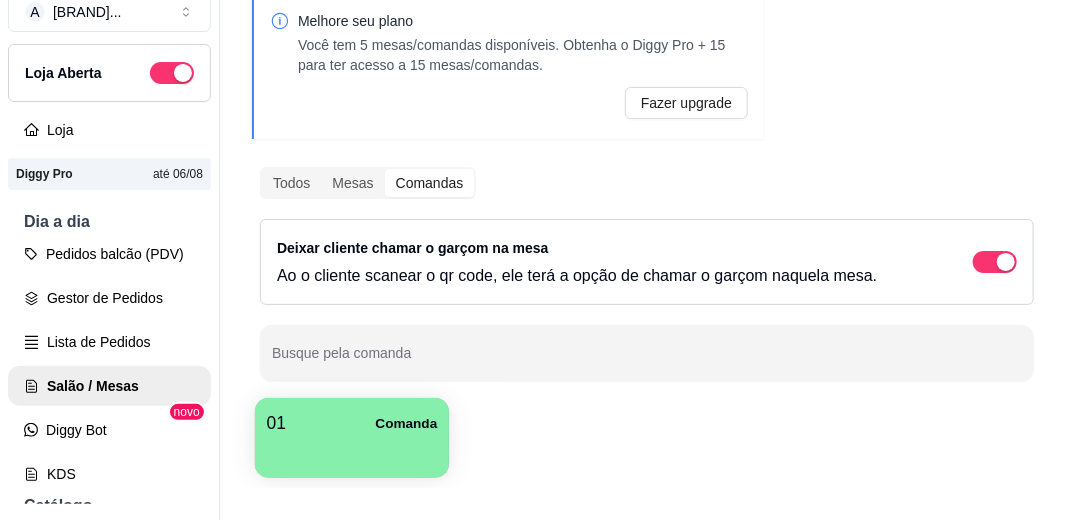 click at bounding box center (352, 451) 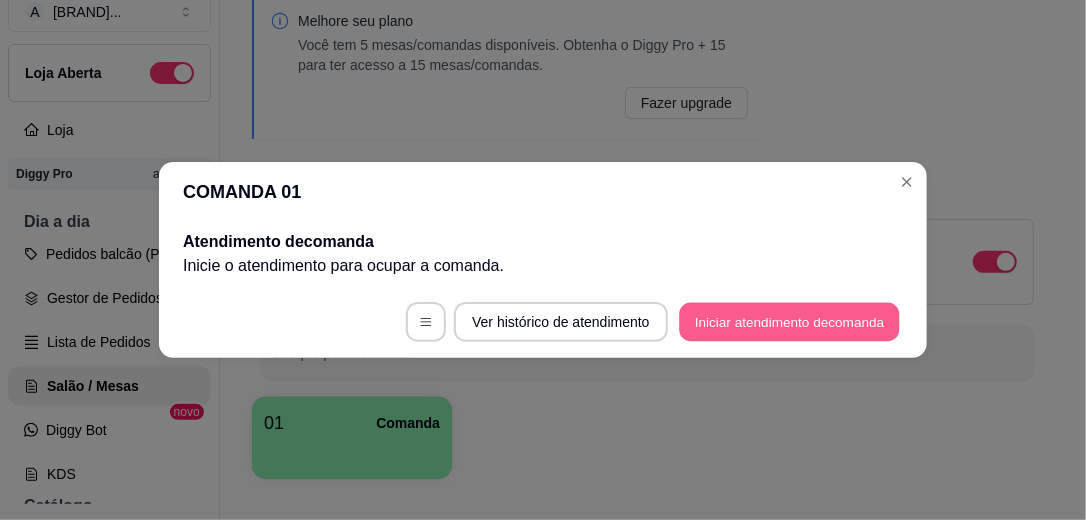click on "Iniciar atendimento de  comanda" at bounding box center [789, 322] 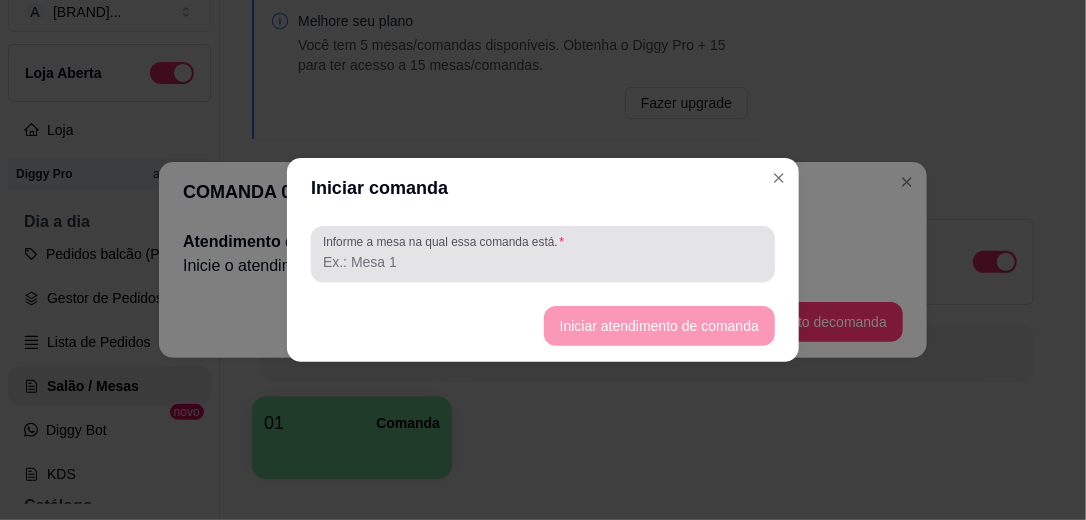 click at bounding box center [543, 254] 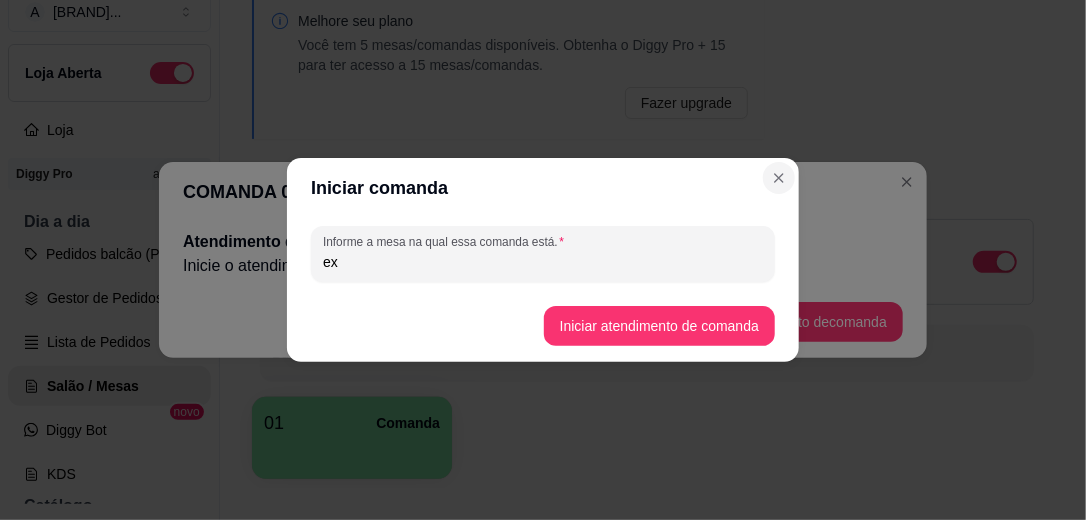 type on "ex" 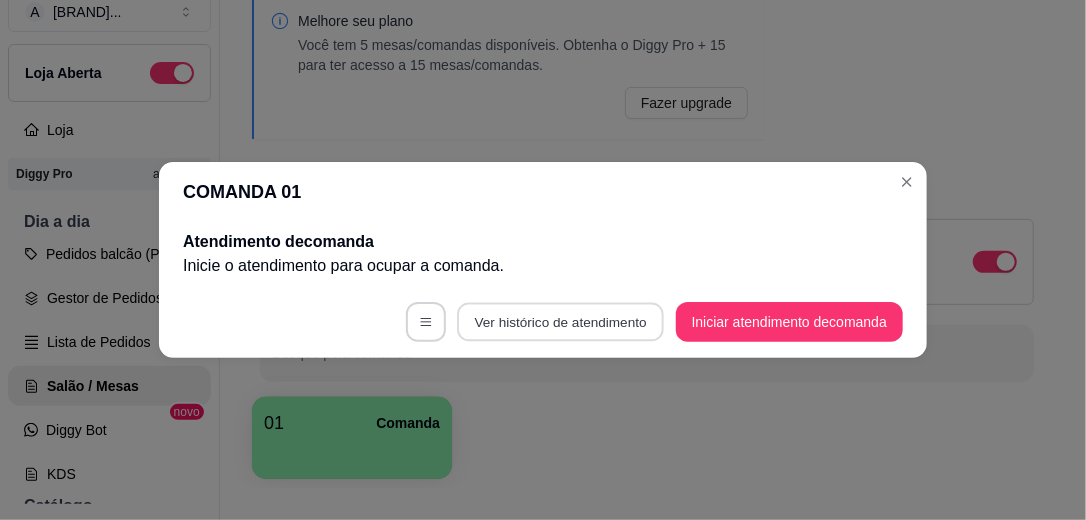click on "Ver histórico de atendimento" at bounding box center [560, 322] 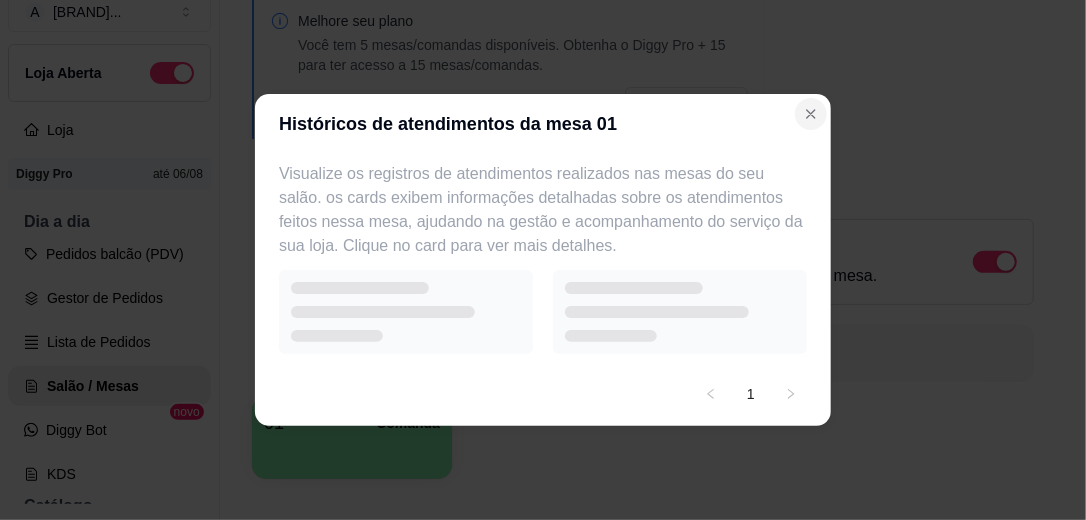 select on "7" 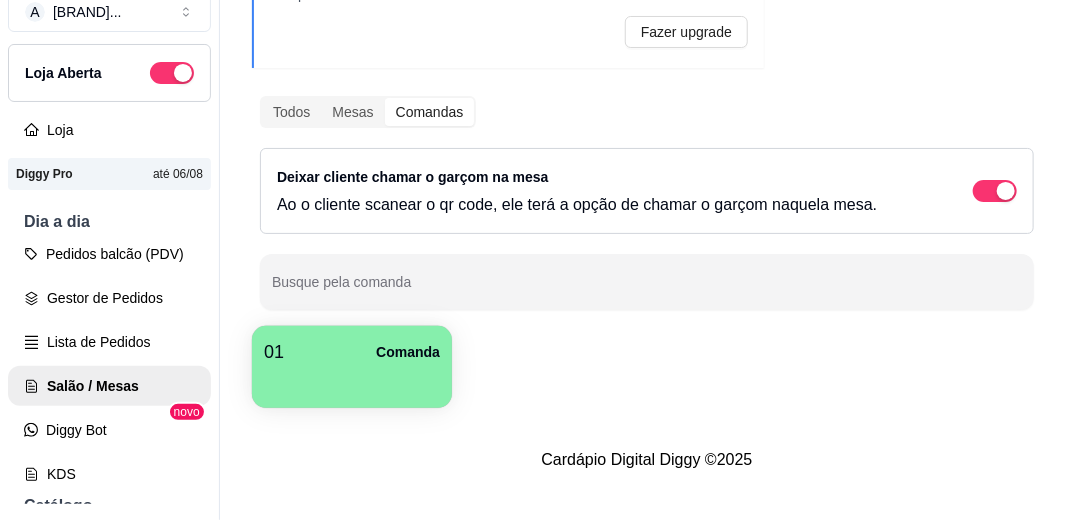 type 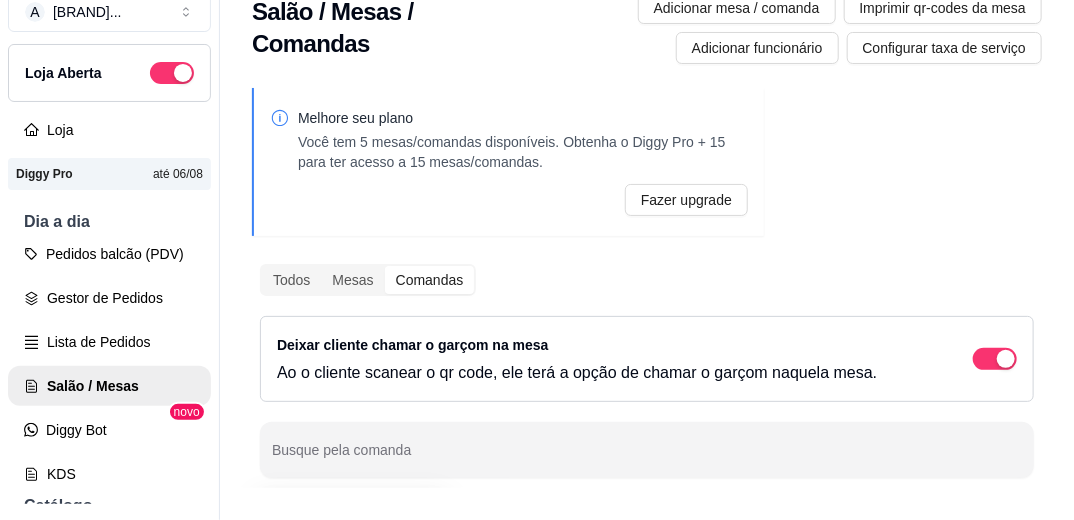 scroll, scrollTop: 0, scrollLeft: 0, axis: both 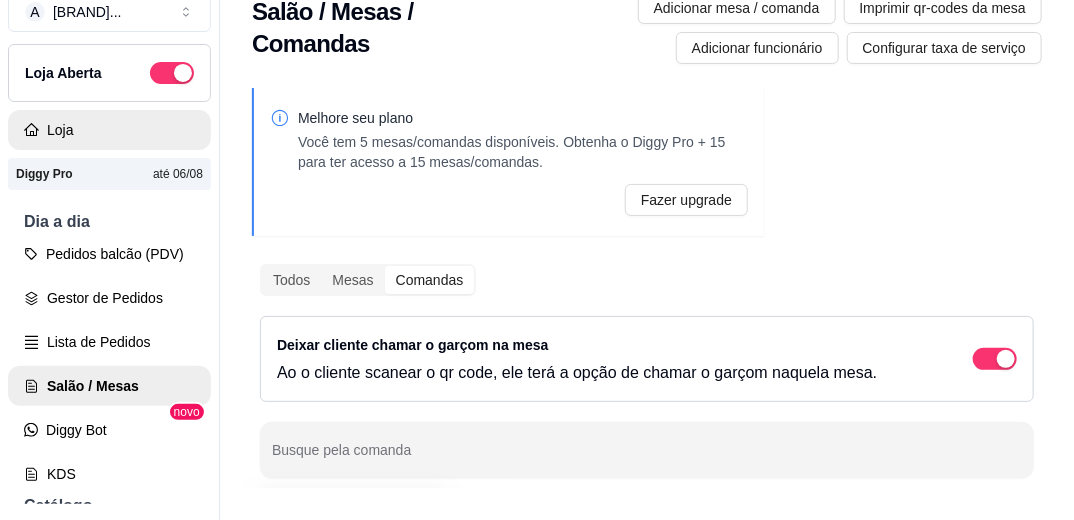 click on "Loja" at bounding box center [109, 130] 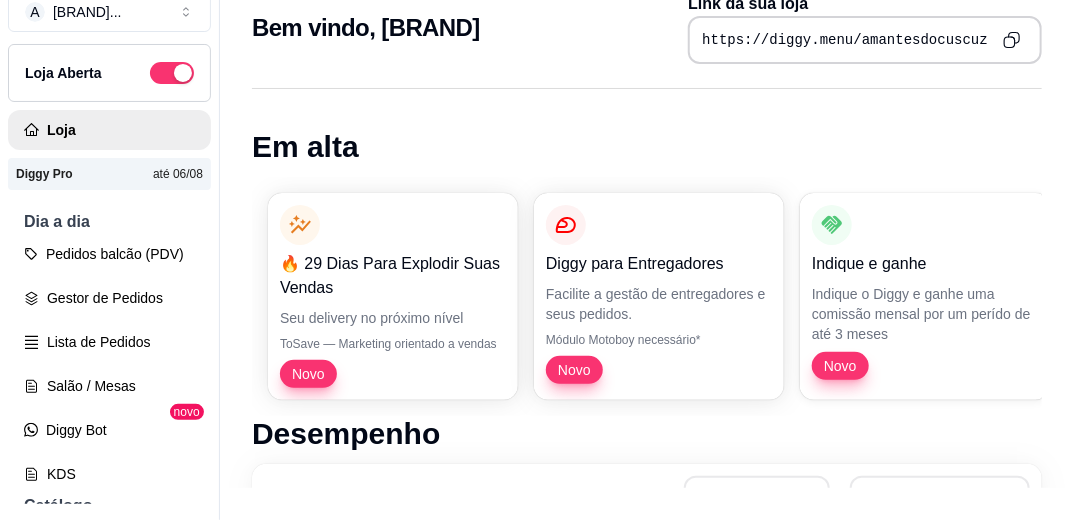 scroll, scrollTop: 0, scrollLeft: 0, axis: both 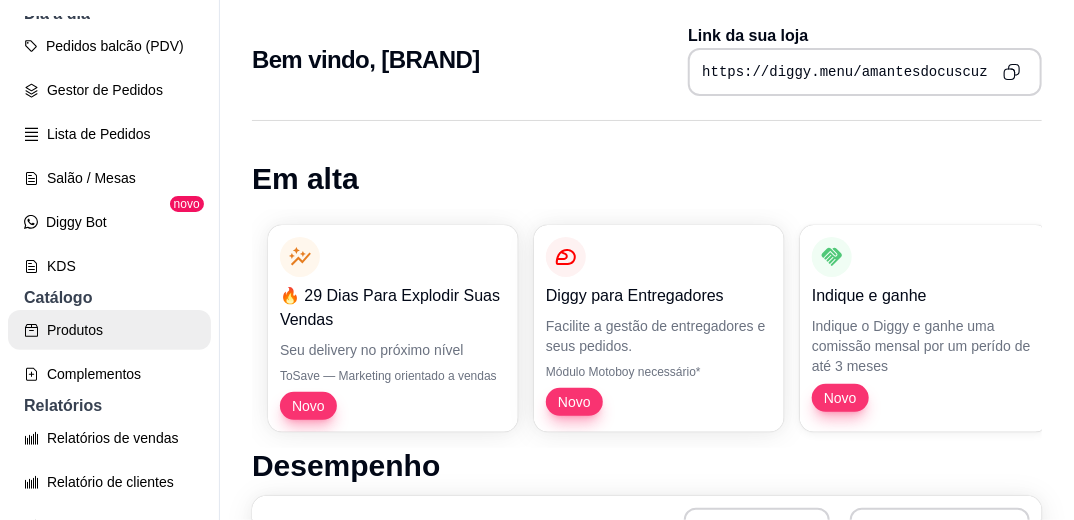 click on "Produtos" at bounding box center (109, 330) 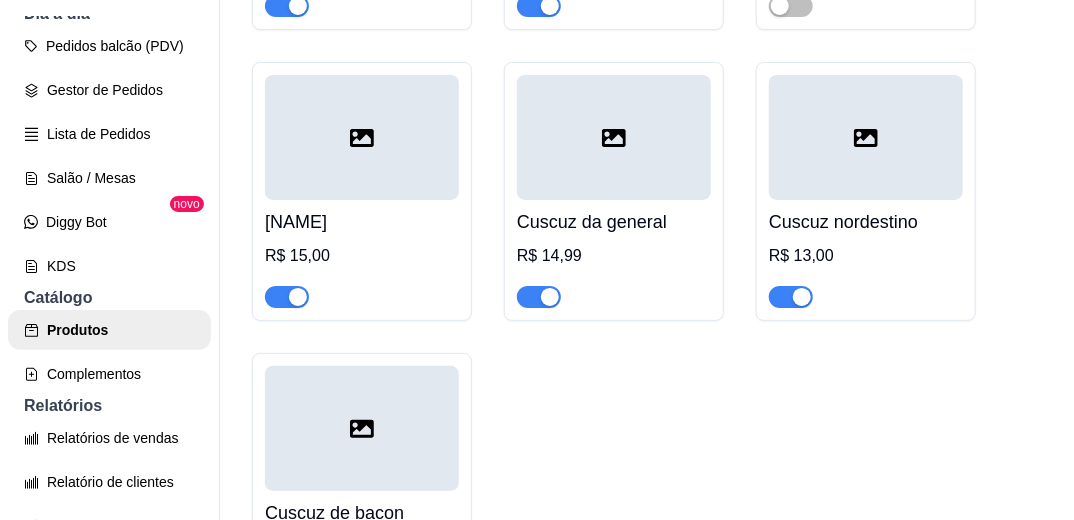 scroll, scrollTop: 800, scrollLeft: 0, axis: vertical 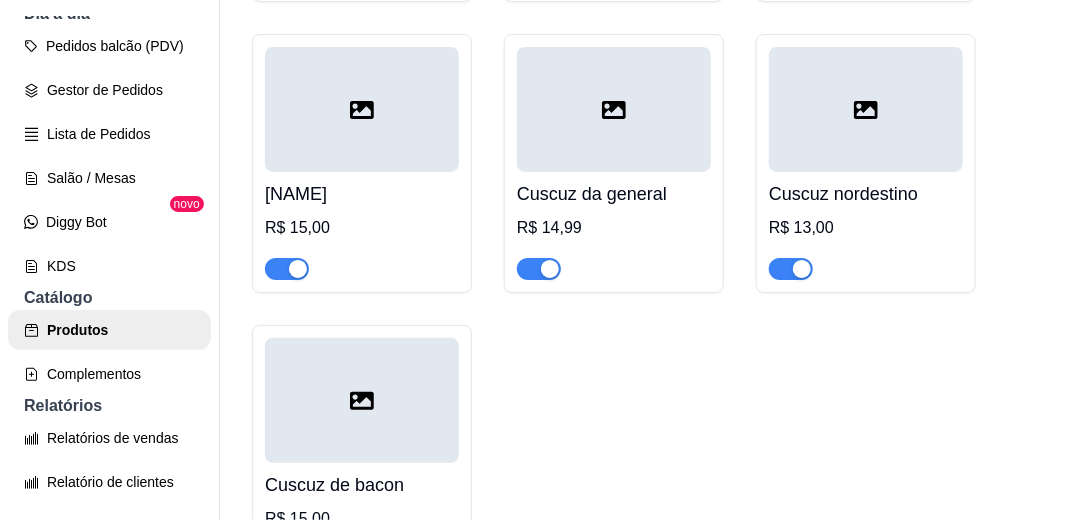 click at bounding box center [550, 269] 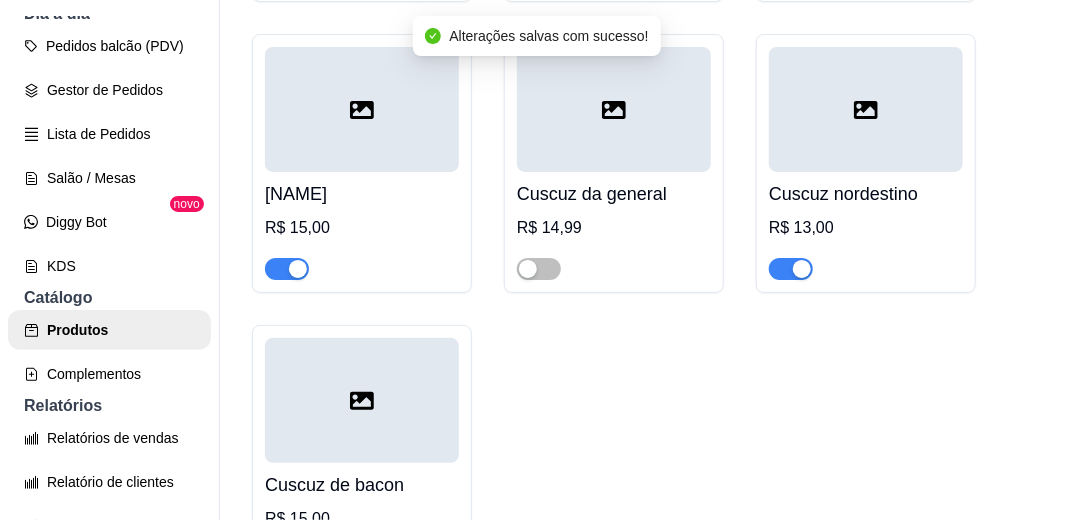 click at bounding box center [802, 269] 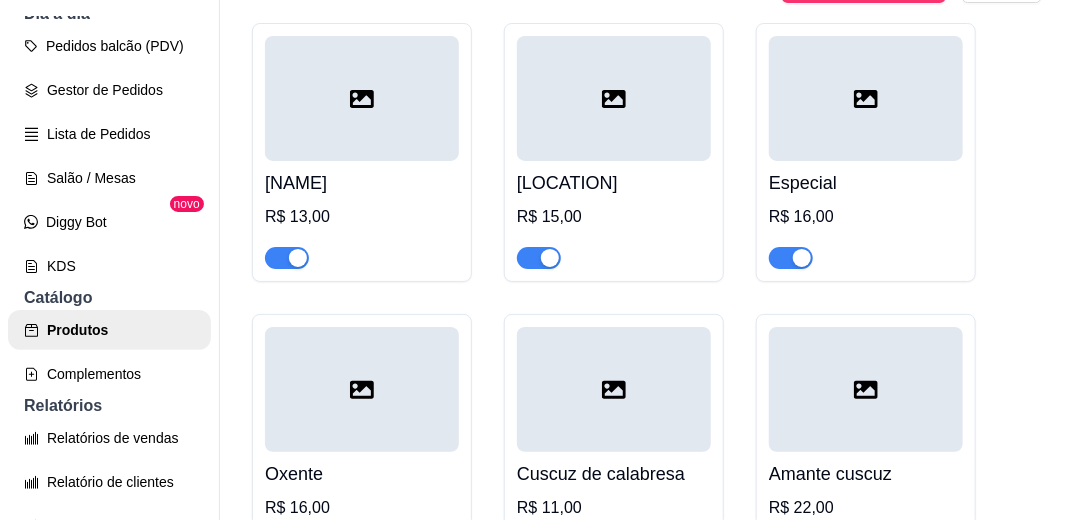scroll, scrollTop: 0, scrollLeft: 0, axis: both 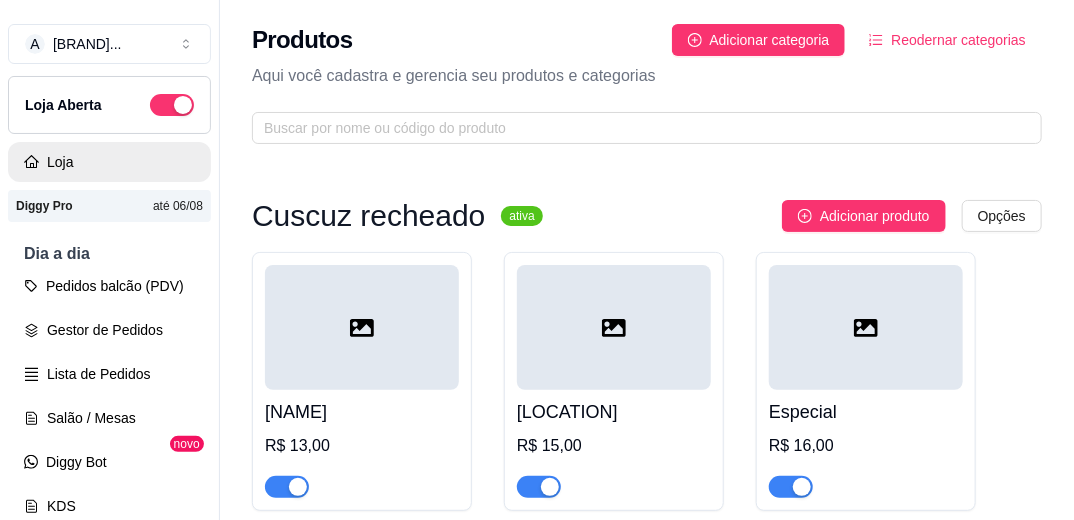 click on "Loja" at bounding box center (109, 162) 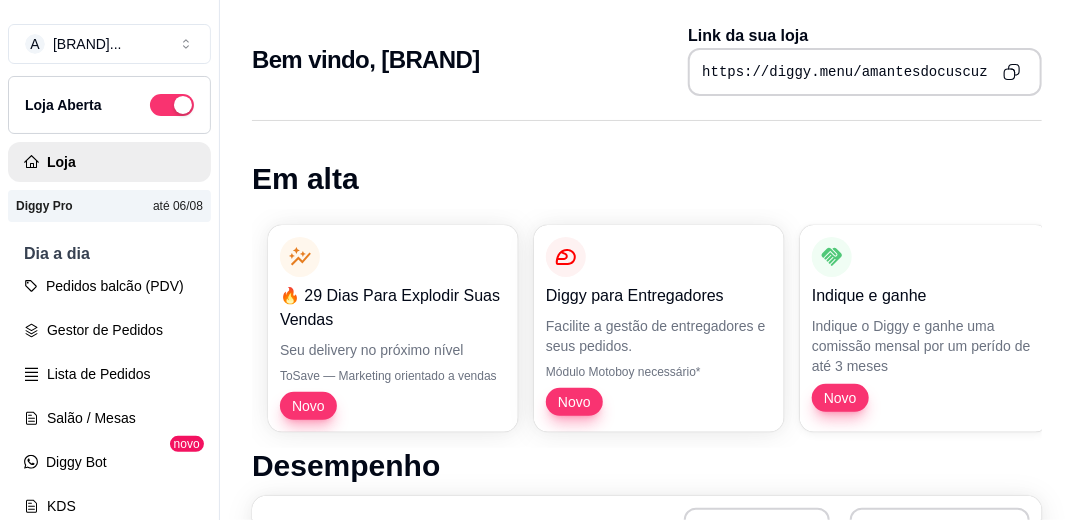 click on "Novo" at bounding box center [308, 406] 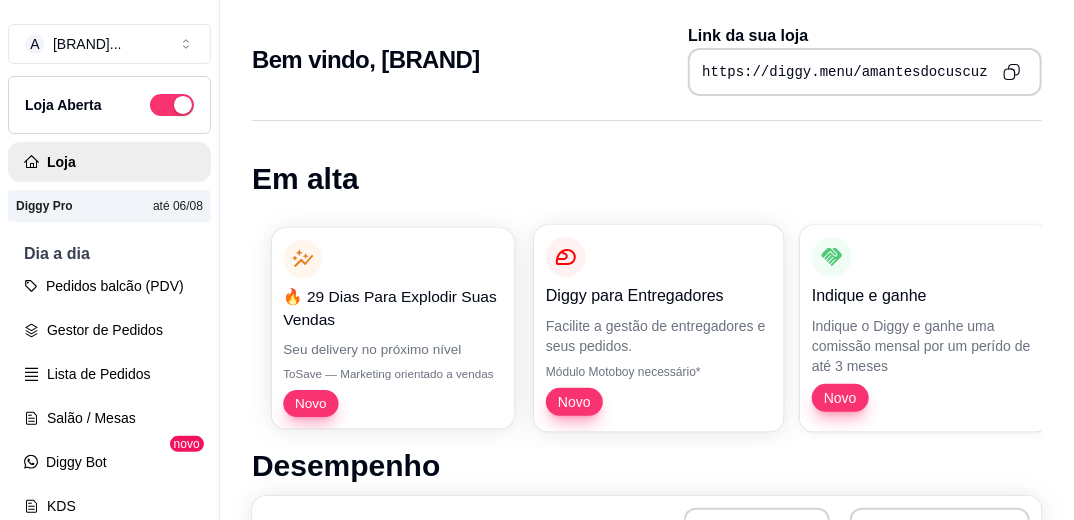 click on "Novo" at bounding box center (310, 403) 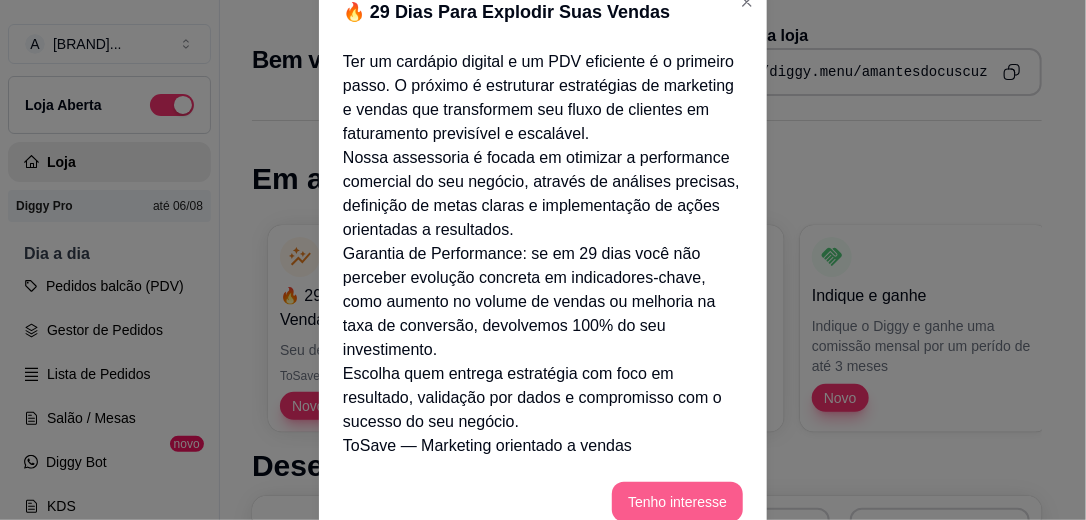 click on "Tenho interesse" at bounding box center (677, 502) 